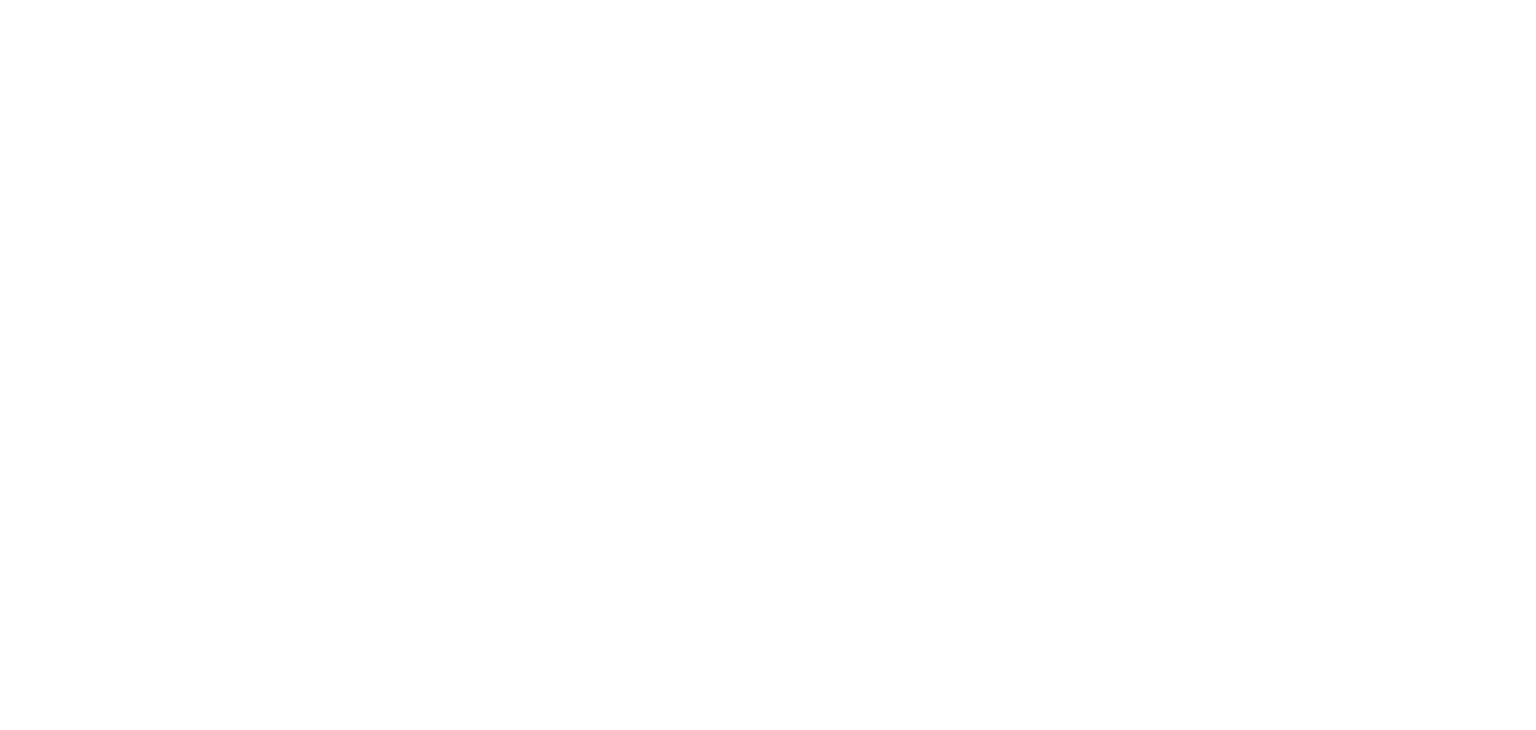 scroll, scrollTop: 0, scrollLeft: 0, axis: both 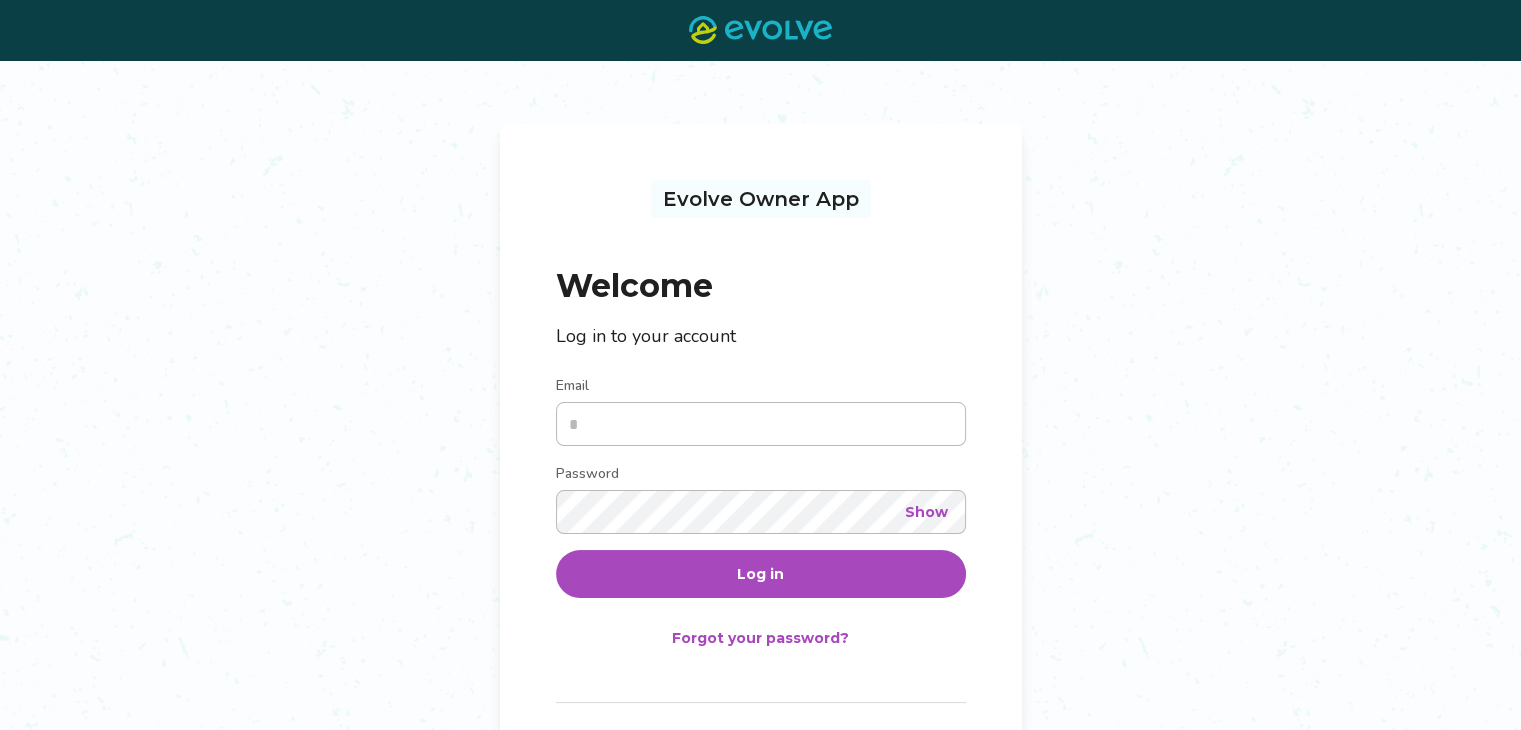 type on "**********" 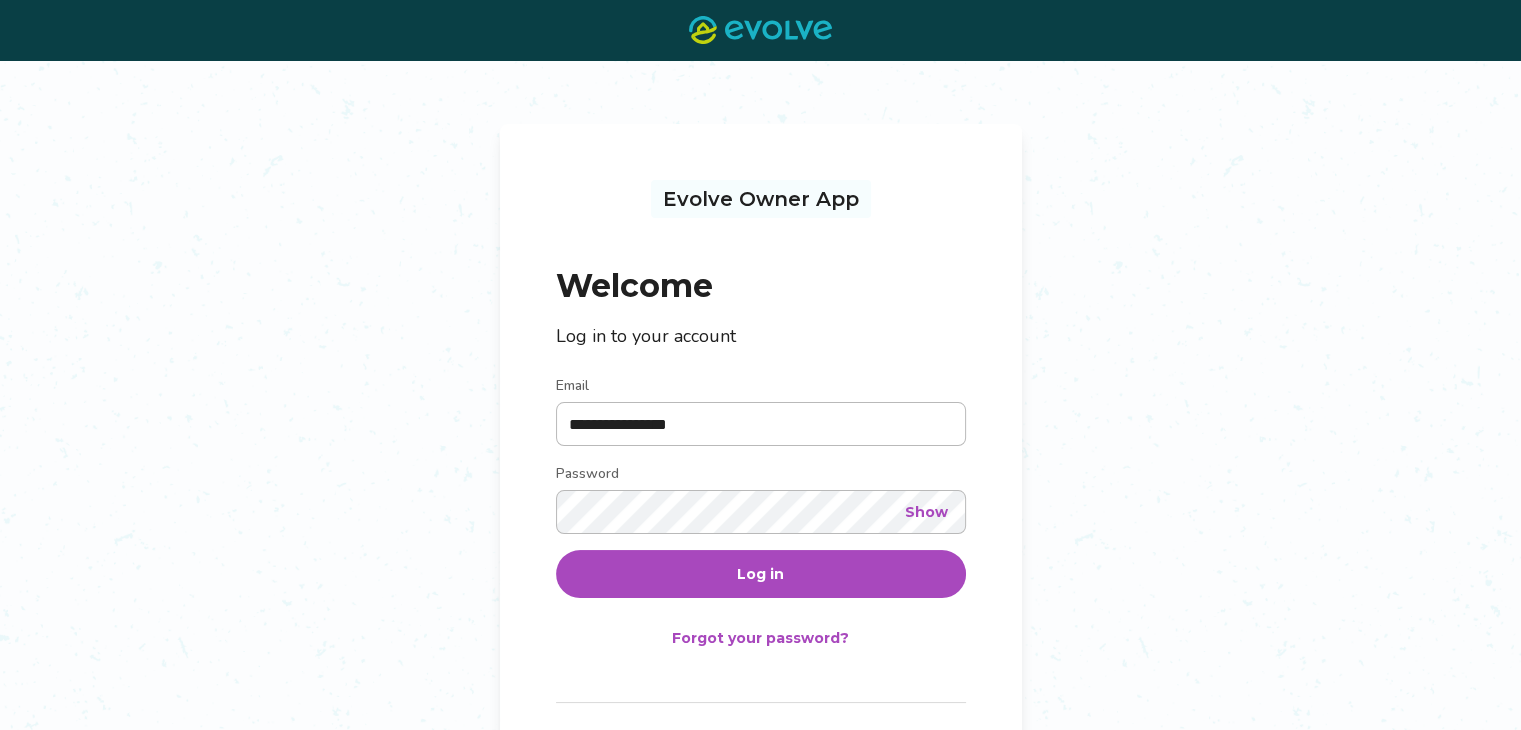 click on "Log in" at bounding box center (761, 574) 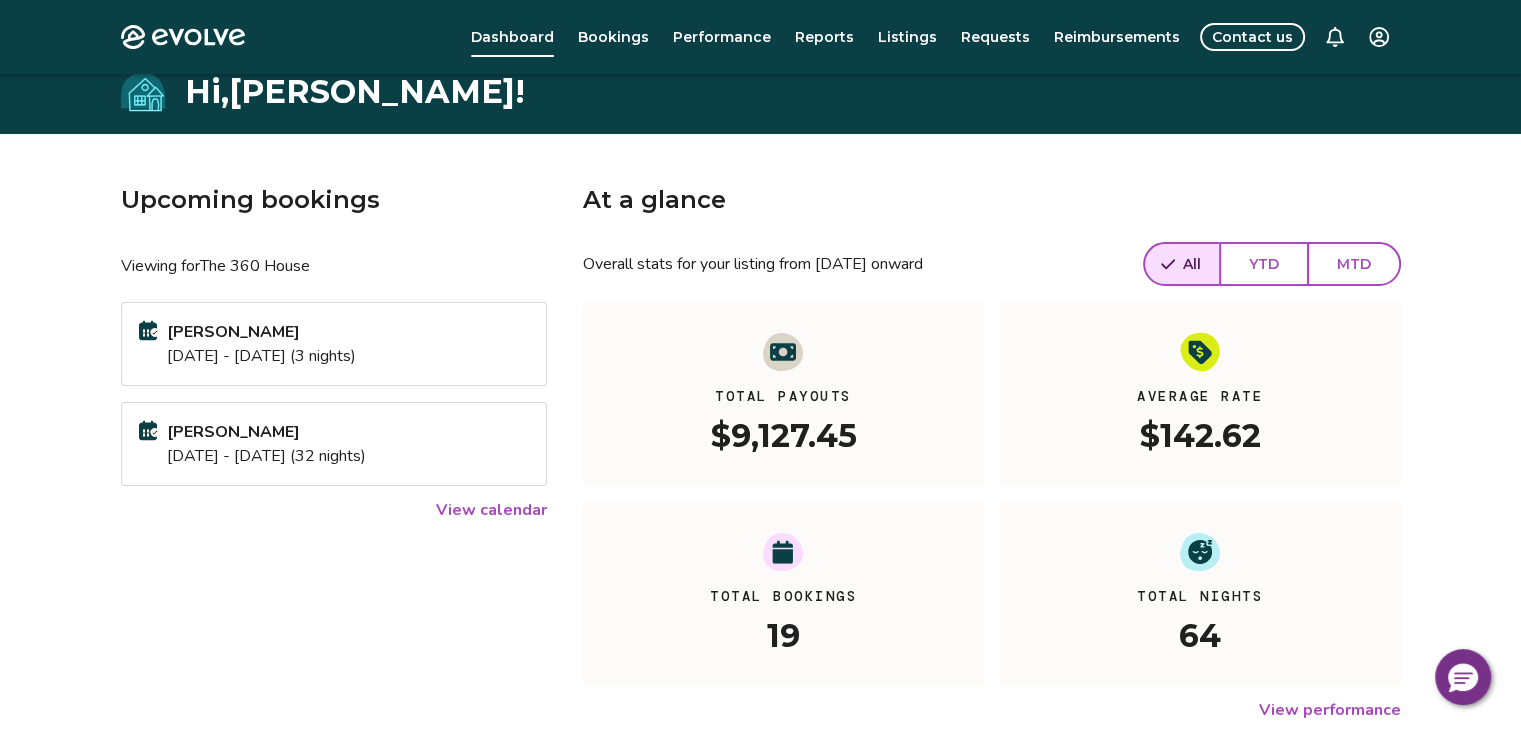 scroll, scrollTop: 0, scrollLeft: 0, axis: both 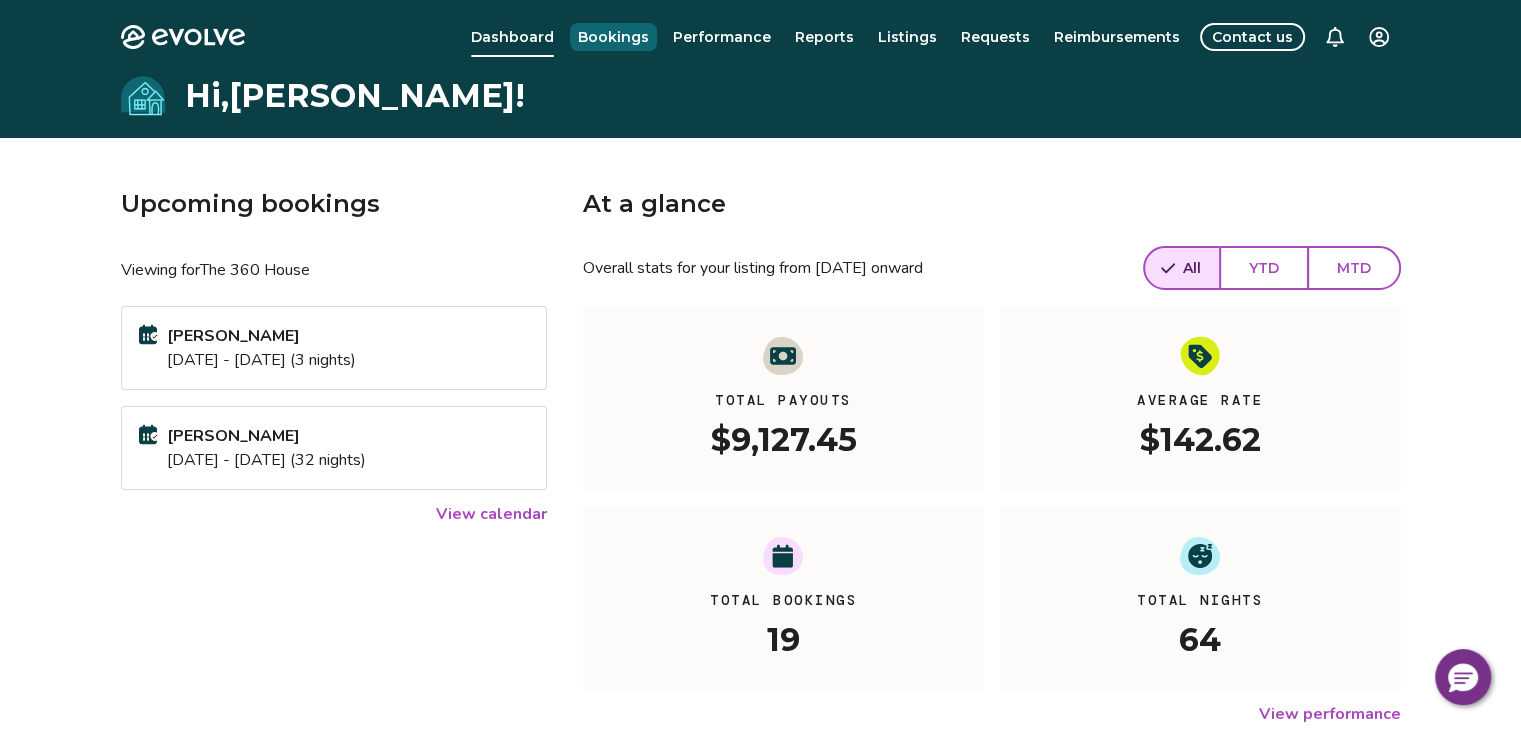 click on "Bookings" at bounding box center (613, 37) 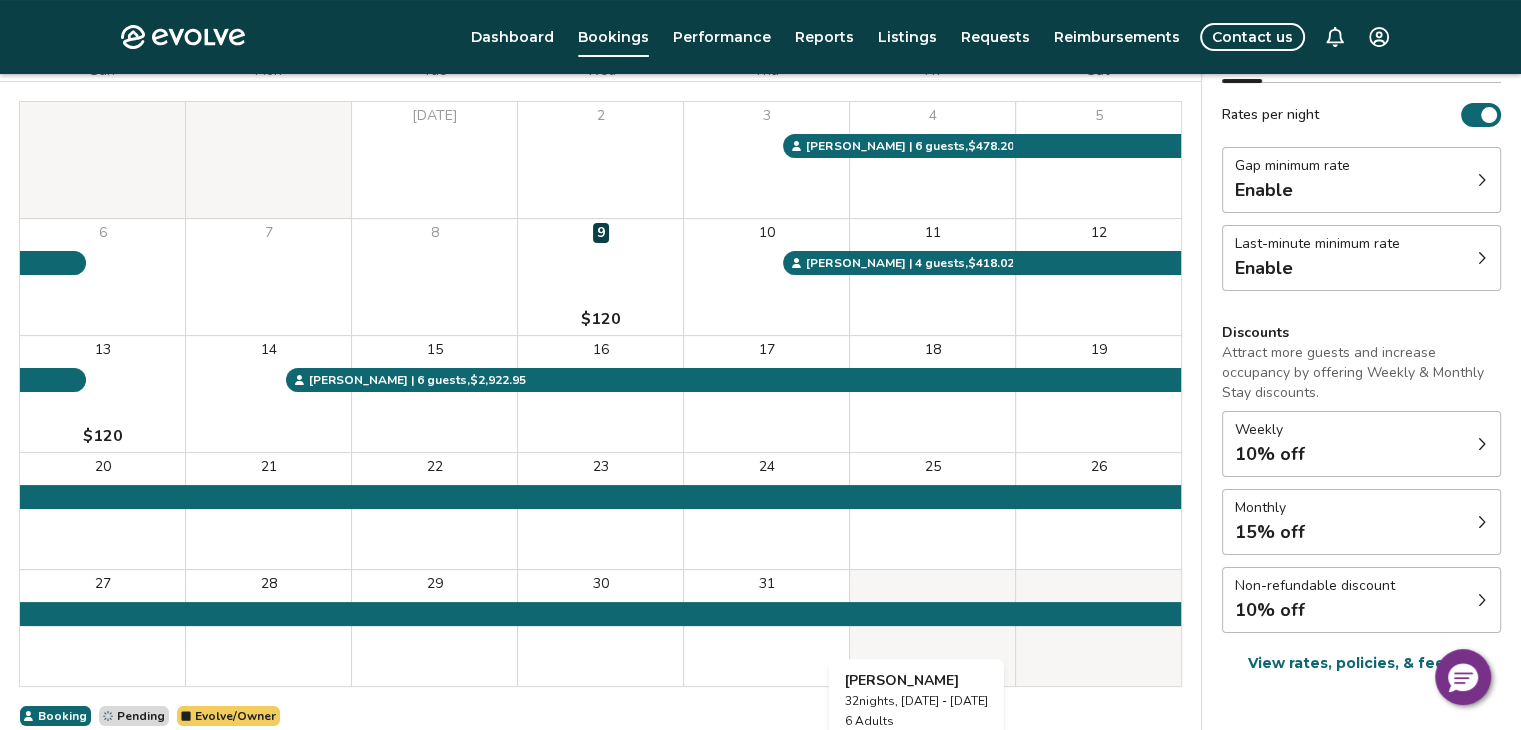 scroll, scrollTop: 4, scrollLeft: 0, axis: vertical 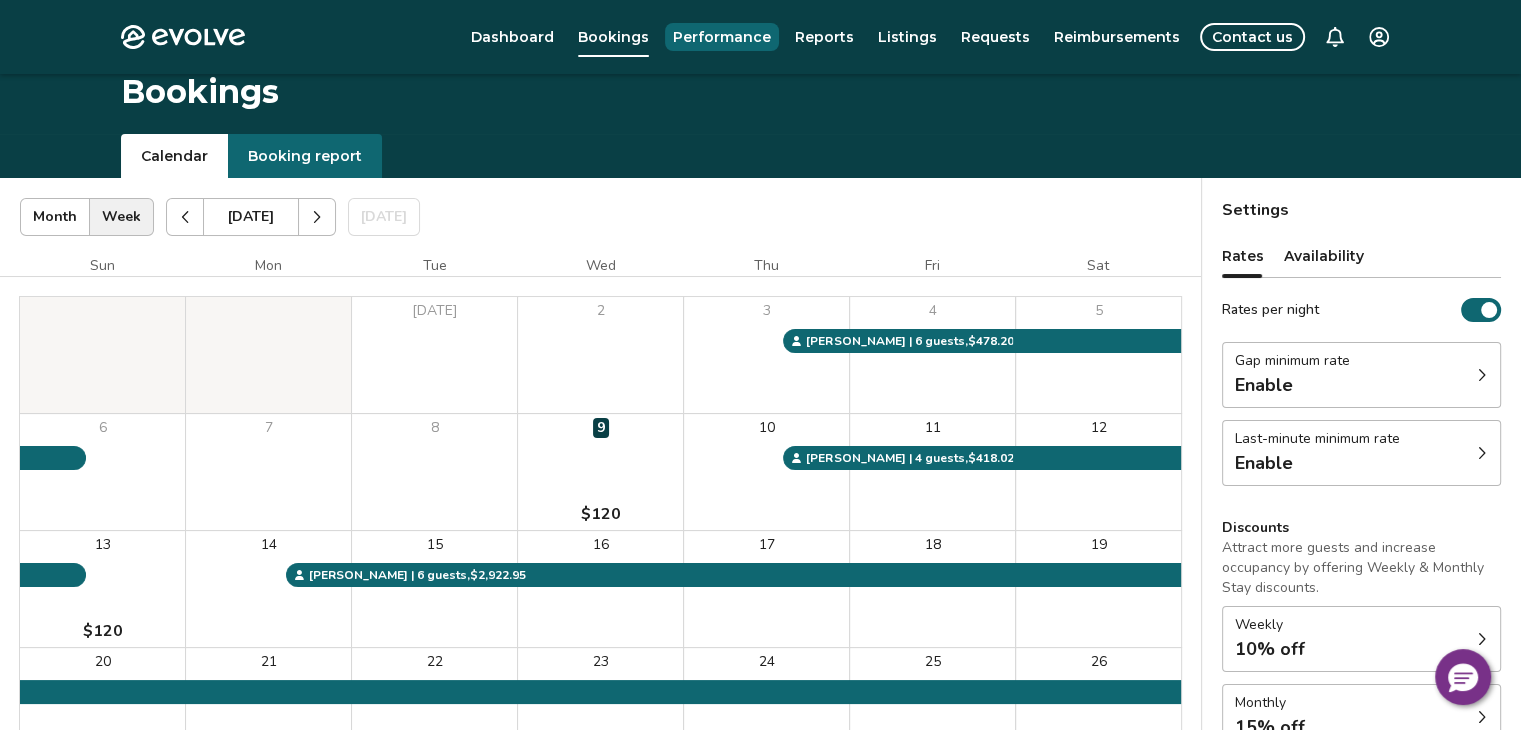 click on "Performance" at bounding box center (722, 37) 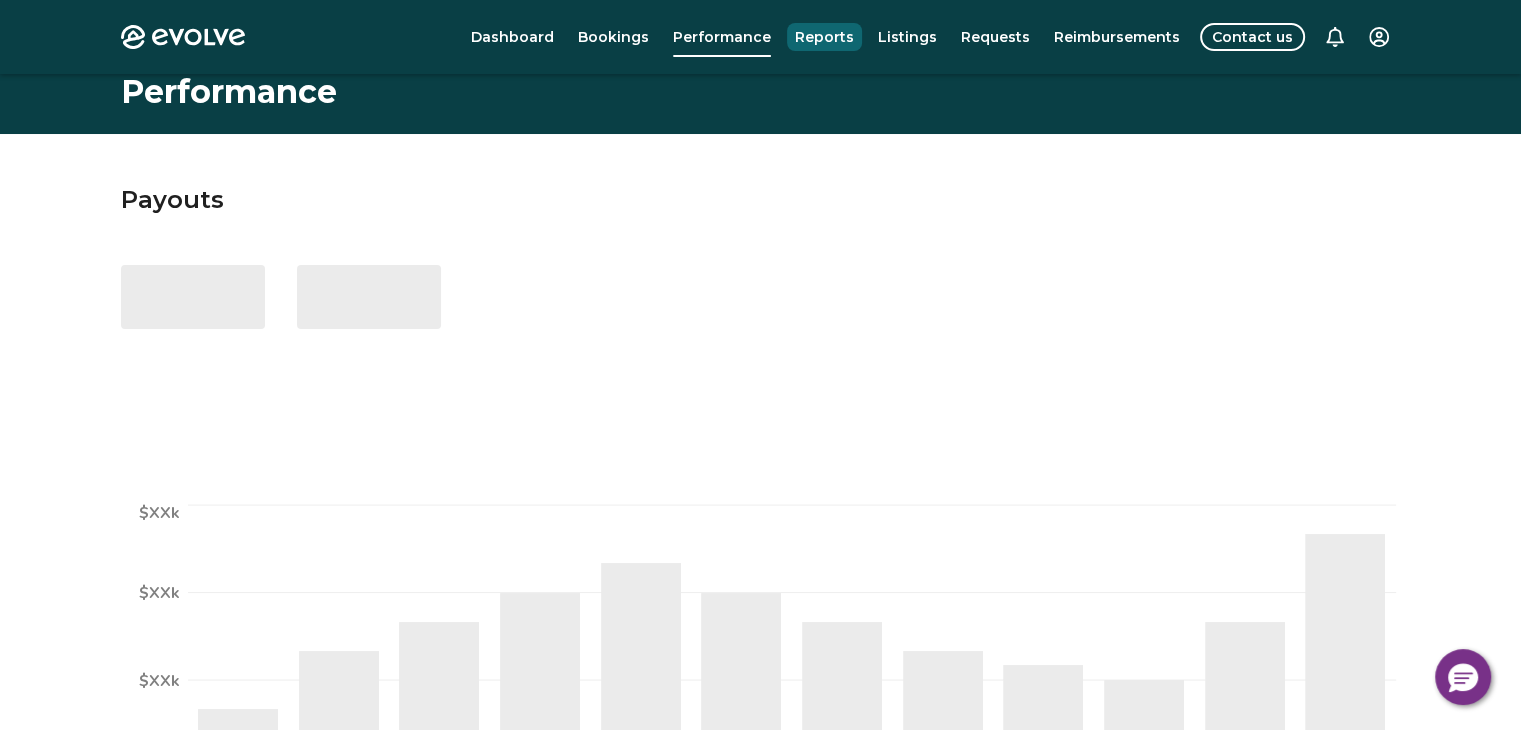 click on "Reports" at bounding box center (824, 37) 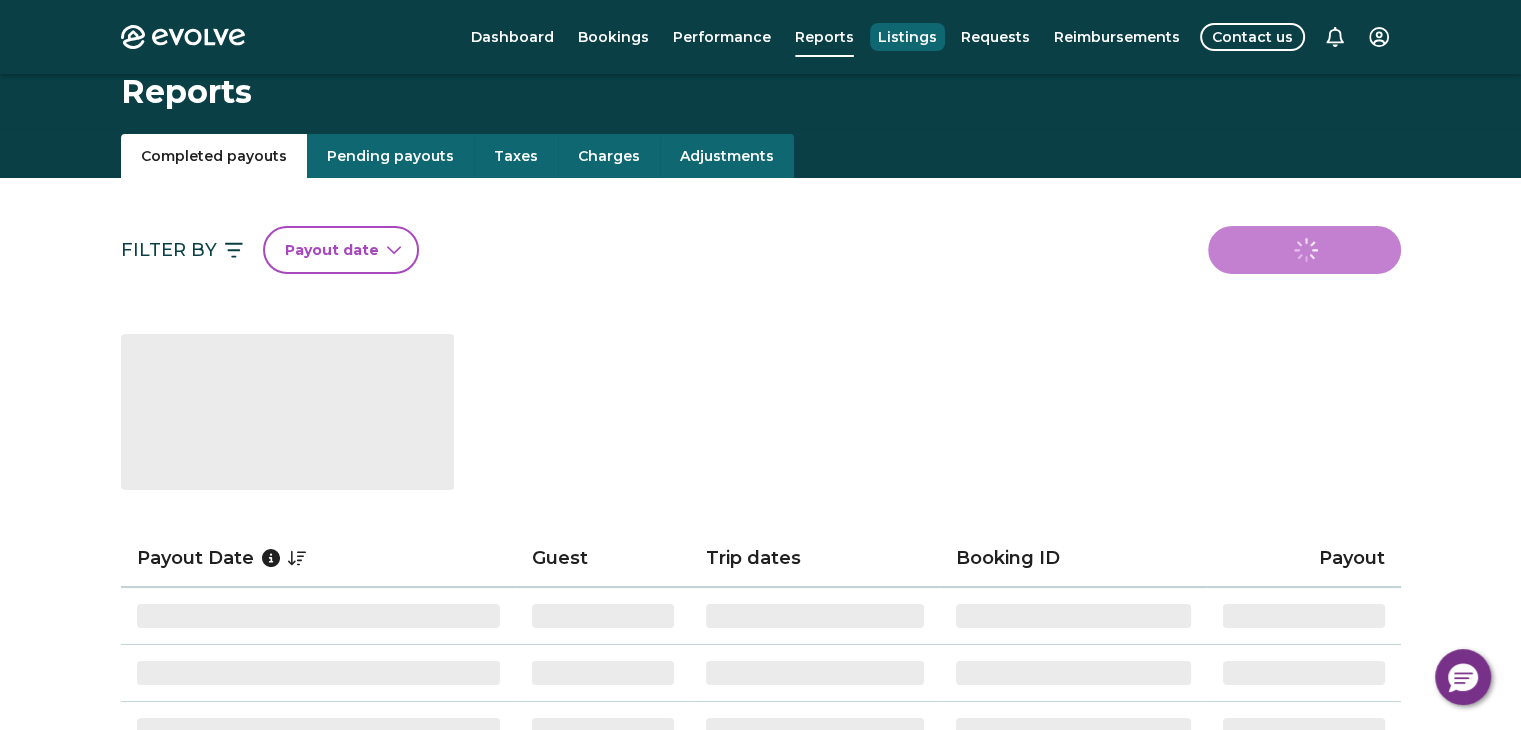 click on "Listings" at bounding box center (907, 37) 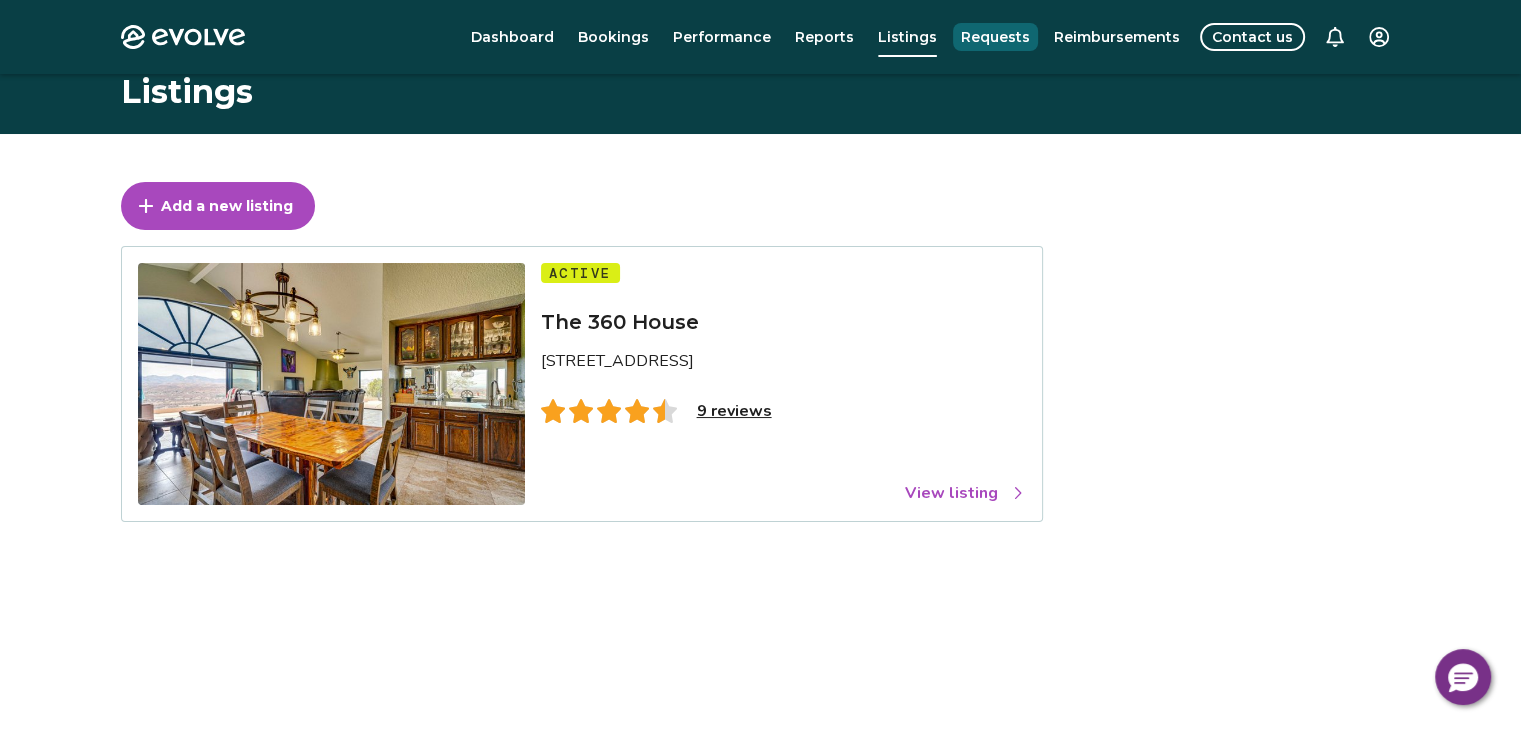 click on "Requests" at bounding box center (995, 37) 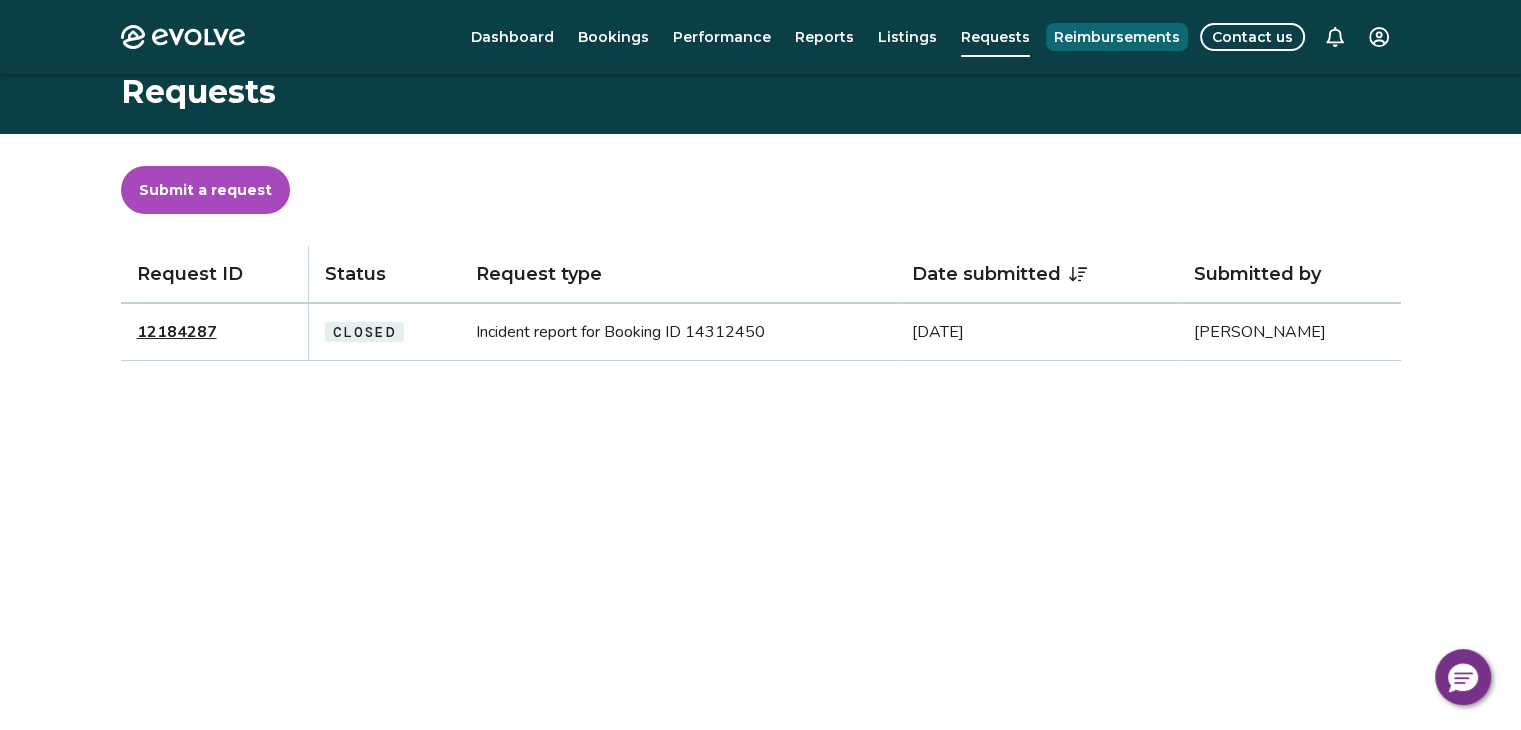 click on "Reimbursements" at bounding box center [1117, 37] 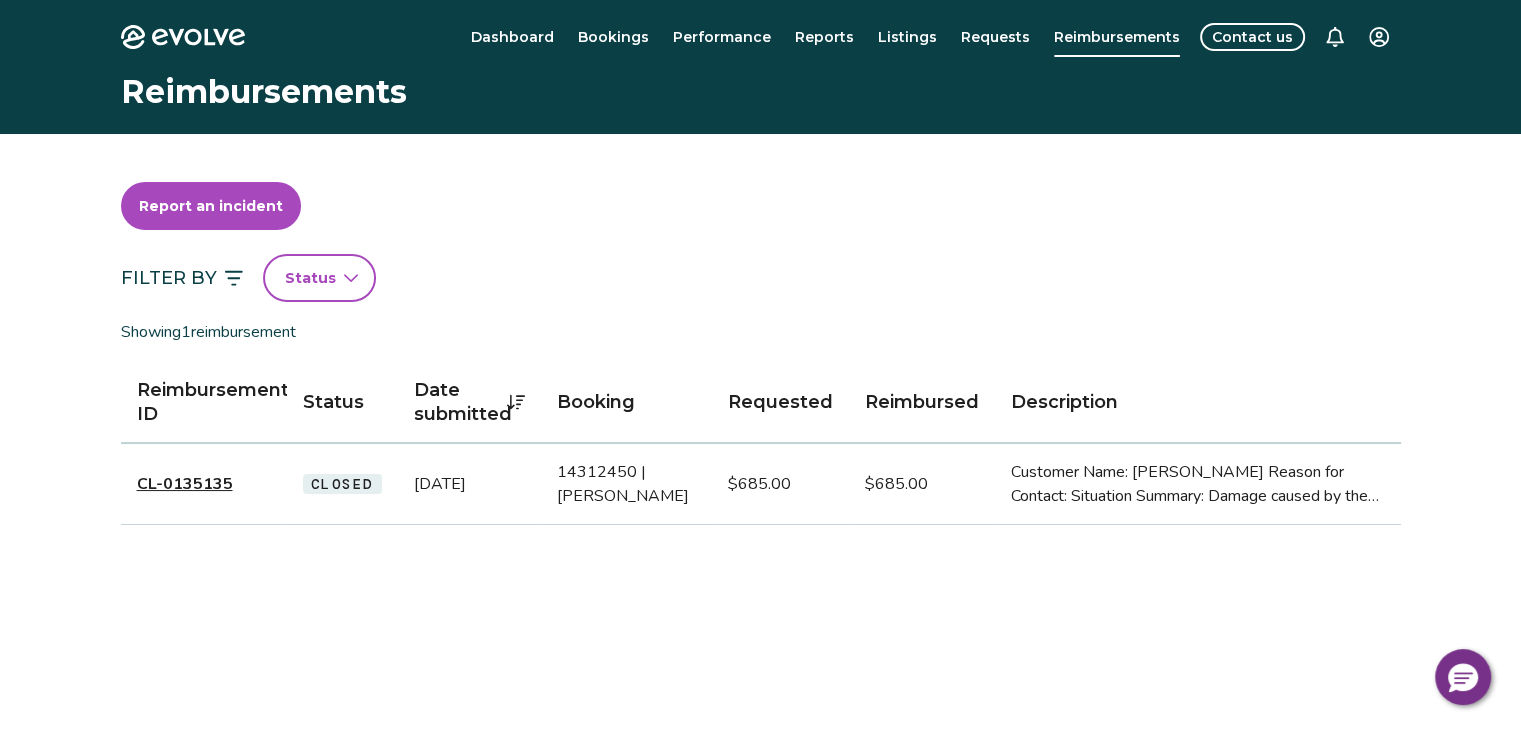 scroll, scrollTop: 0, scrollLeft: 0, axis: both 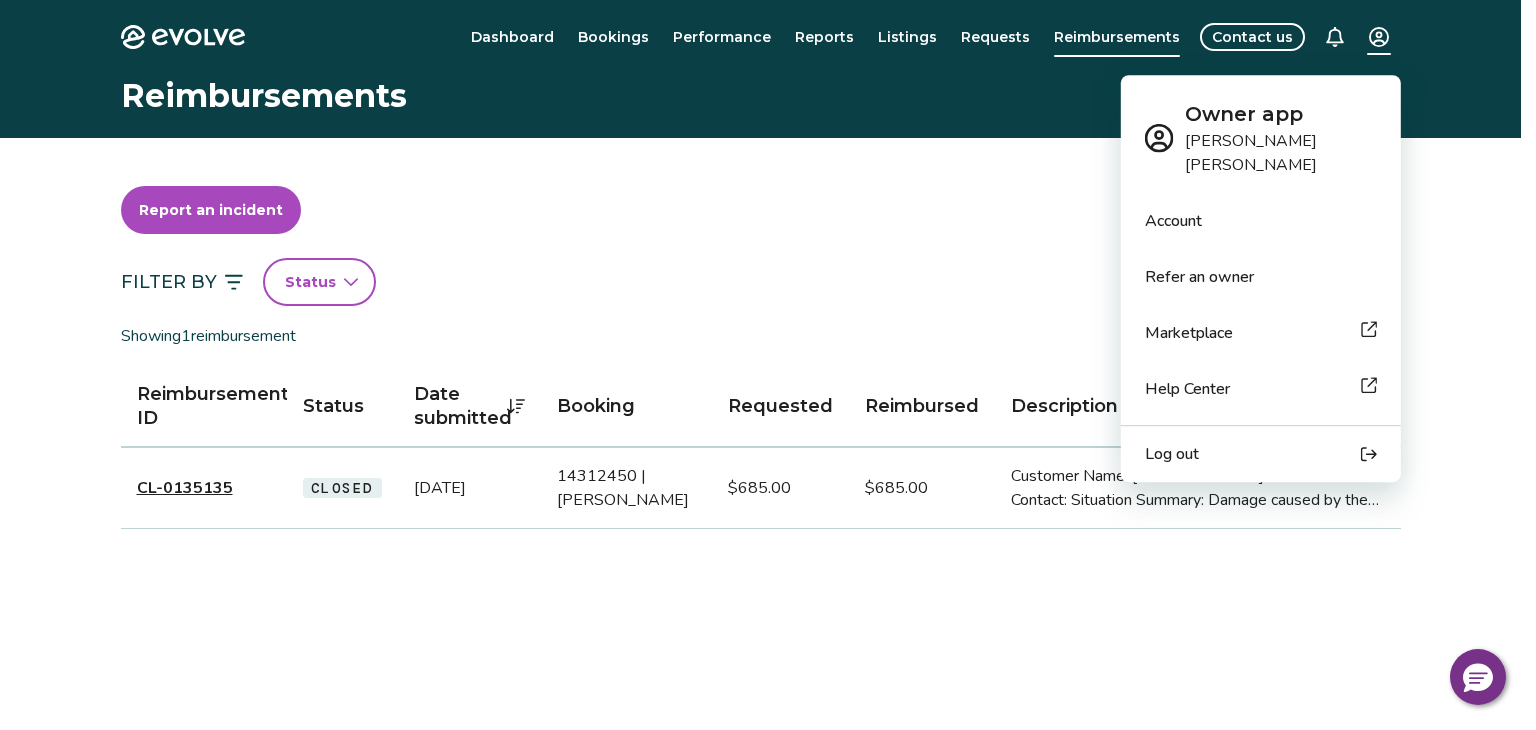 click on "Evolve Dashboard Bookings Performance Reports Listings Requests Reimbursements Contact us Reimbursements Report an incident Filter By  Status Showing  1  reimbursement Reimbursement ID Status Date submitted Booking Requested Reimbursed Description CL-0135135 Closed [DATE] 14312450 | [PERSON_NAME] $685.00 $685.00 Customer Name: [PERSON_NAME]
Reason for Contact:
Situation Summary: Damage caused by the guest includes screen sliding door screens ripped, two tiles are unattached, broke the shelf in the refrigerator. The owner also requested we add this guest to the do not book list.
Action Taken: I created the incident report for the owner and added the guest to the do not book list in the listing notes.
Next Steps: Follow Up with the owner
Response Deadline: [DATE] © 2013-Present Evolve Vacation Rental Network Privacy Policy | Terms of Service
$0 Owner app [PERSON_NAME] Account Refer an owner Marketplace Help Center Log out" at bounding box center [768, 517] 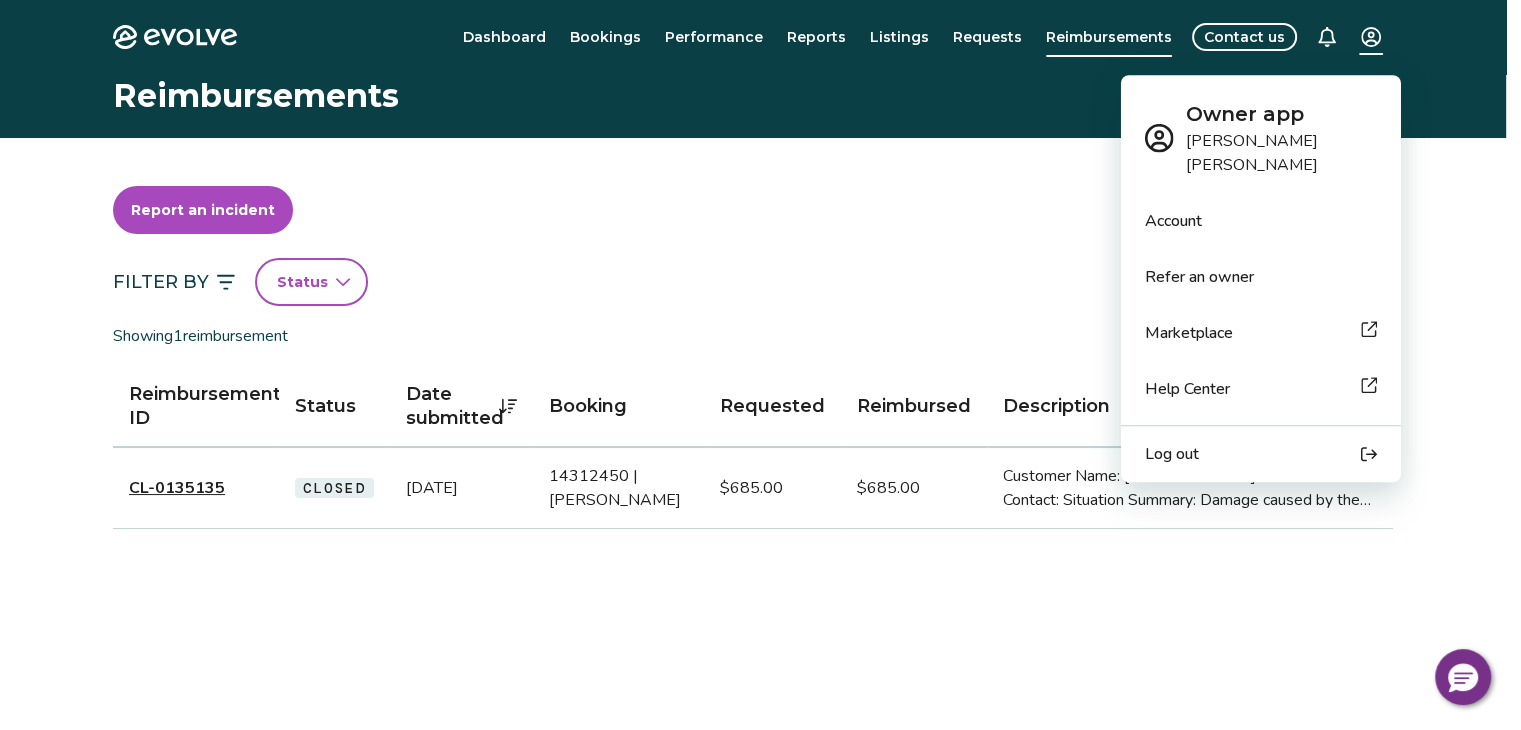 click on "Evolve Dashboard Bookings Performance Reports Listings Requests Reimbursements Contact us Reimbursements Report an incident Filter By  Status Showing  1  reimbursement Reimbursement ID Status Date submitted Booking Requested Reimbursed Description CL-0135135 Closed [DATE] 14312450 | [PERSON_NAME] $685.00 $685.00 Customer Name: [PERSON_NAME]
Reason for Contact:
Situation Summary: Damage caused by the guest includes screen sliding door screens ripped, two tiles are unattached, broke the shelf in the refrigerator. The owner also requested we add this guest to the do not book list.
Action Taken: I created the incident report for the owner and added the guest to the do not book list in the listing notes.
Next Steps: Follow Up with the owner
Response Deadline: [DATE] © 2013-Present Evolve Vacation Rental Network Privacy Policy | Terms of Service
$0 Owner app [PERSON_NAME] Account Refer an owner Marketplace Help Center Log out" at bounding box center [760, 517] 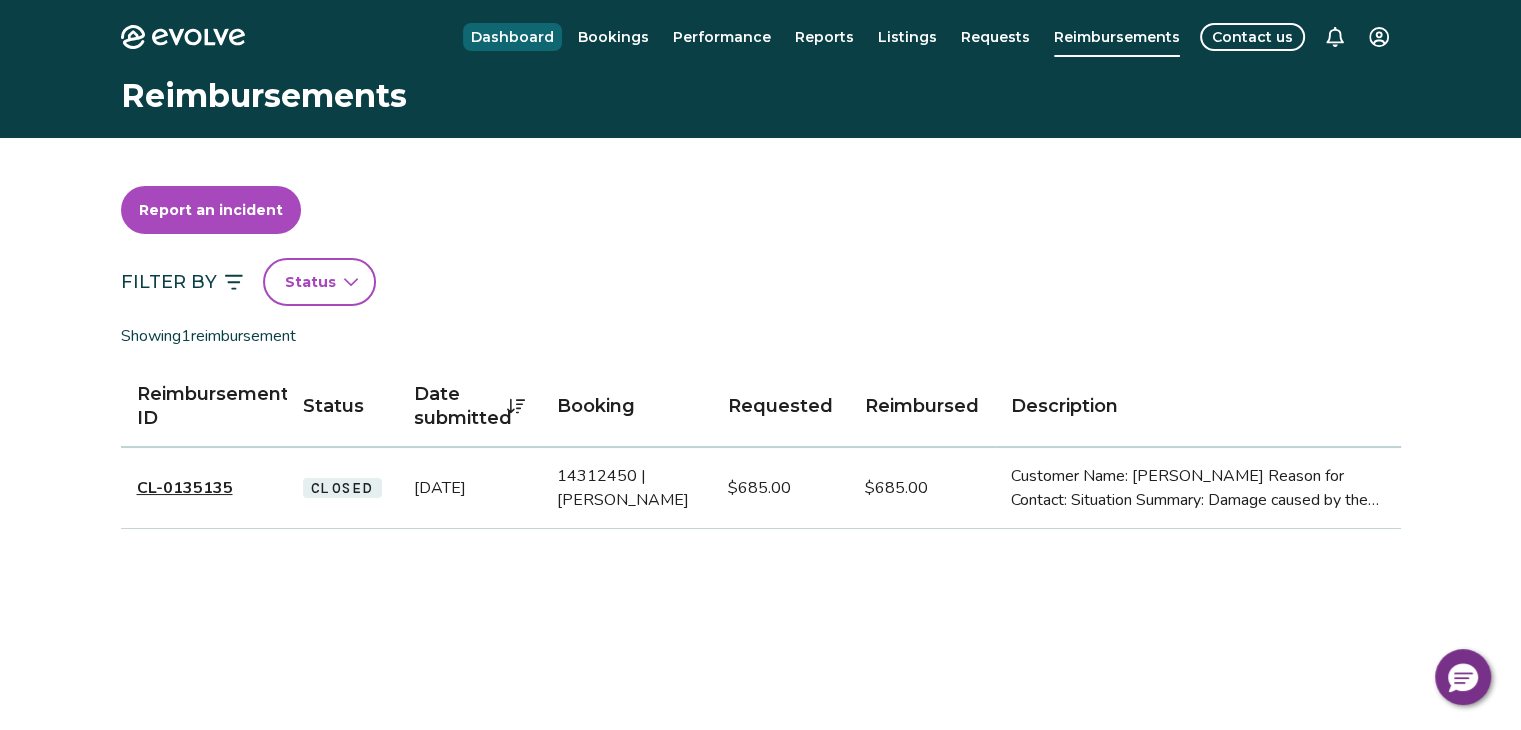 click on "Dashboard" at bounding box center (512, 37) 